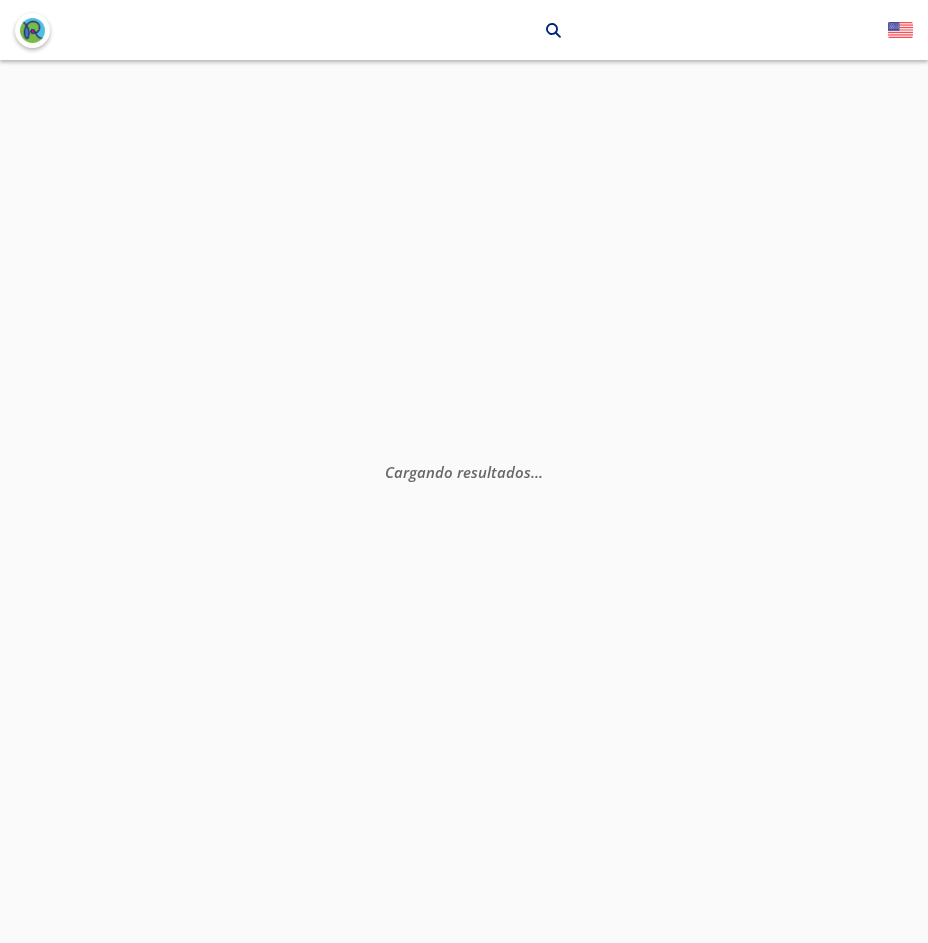 scroll, scrollTop: 0, scrollLeft: 0, axis: both 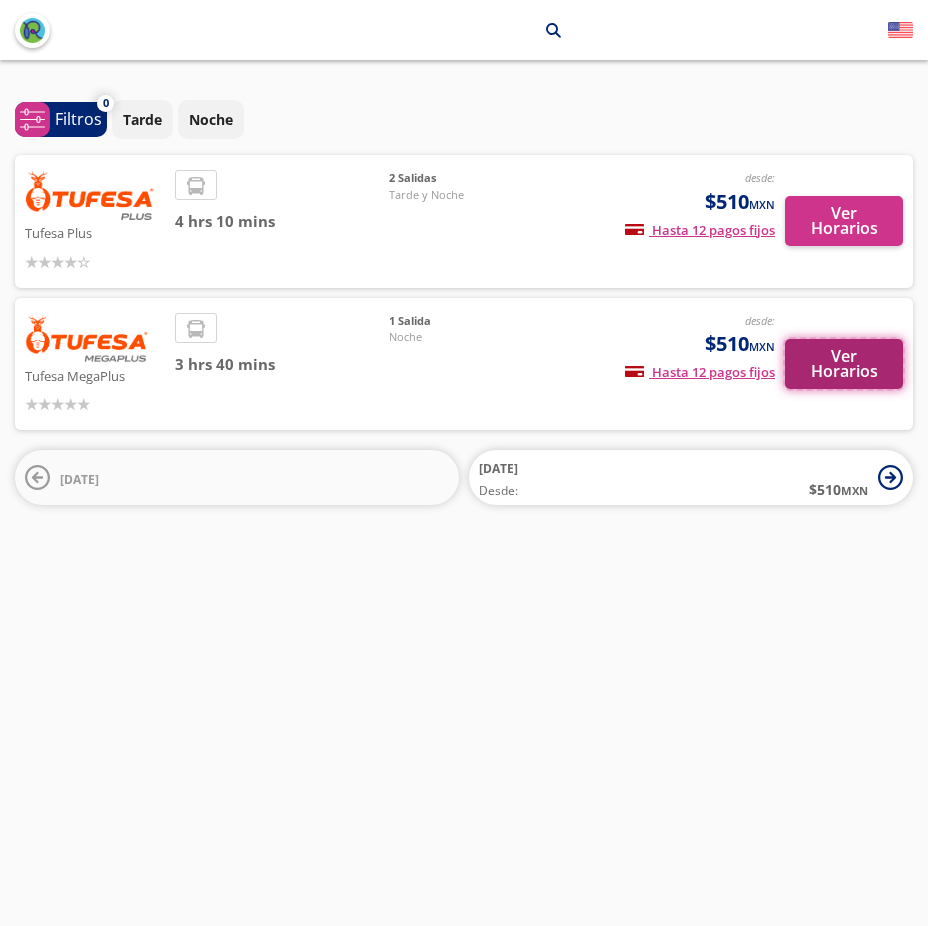 click on "Ver Horarios" at bounding box center (844, 364) 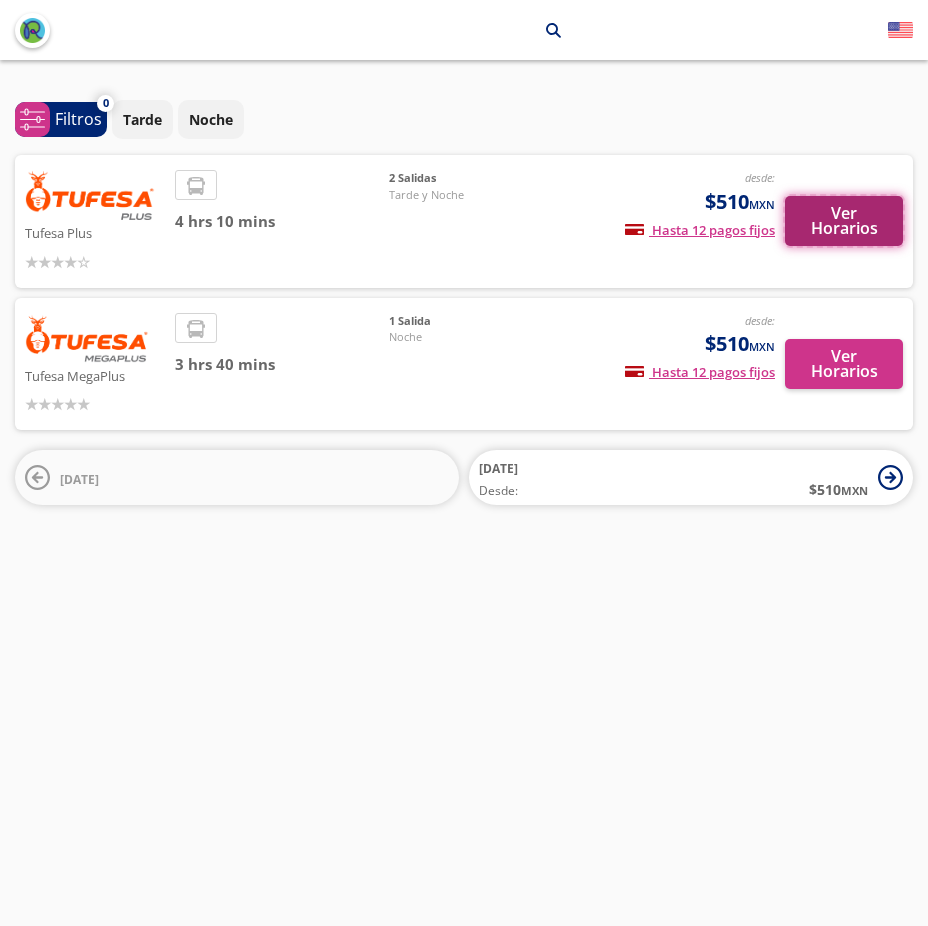 click on "Ver Horarios" at bounding box center [844, 221] 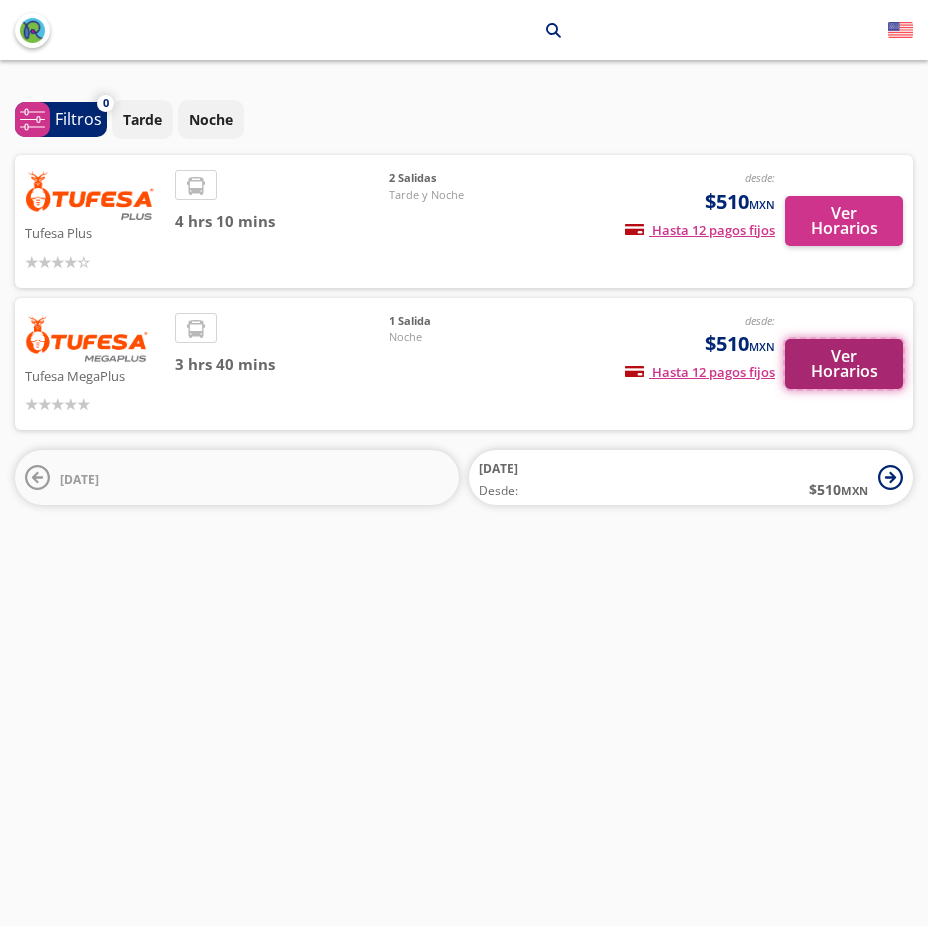 click on "Ver Horarios" at bounding box center (844, 364) 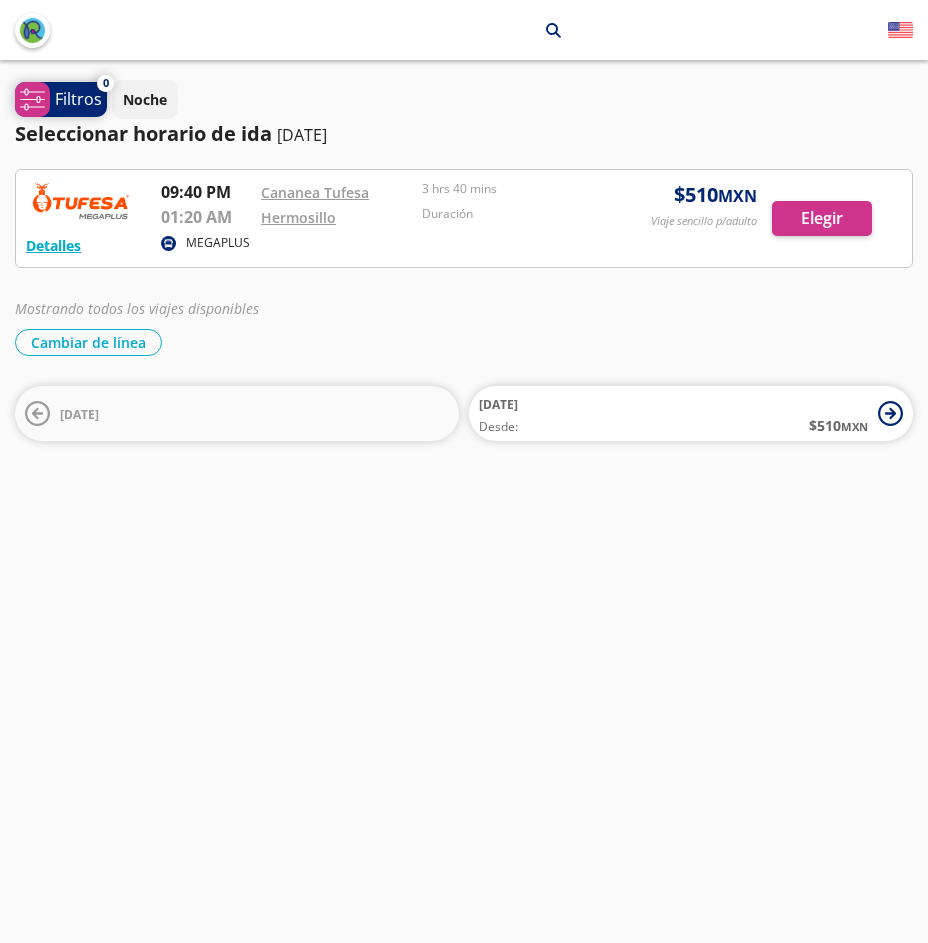 click on "Filtros" at bounding box center (78, 99) 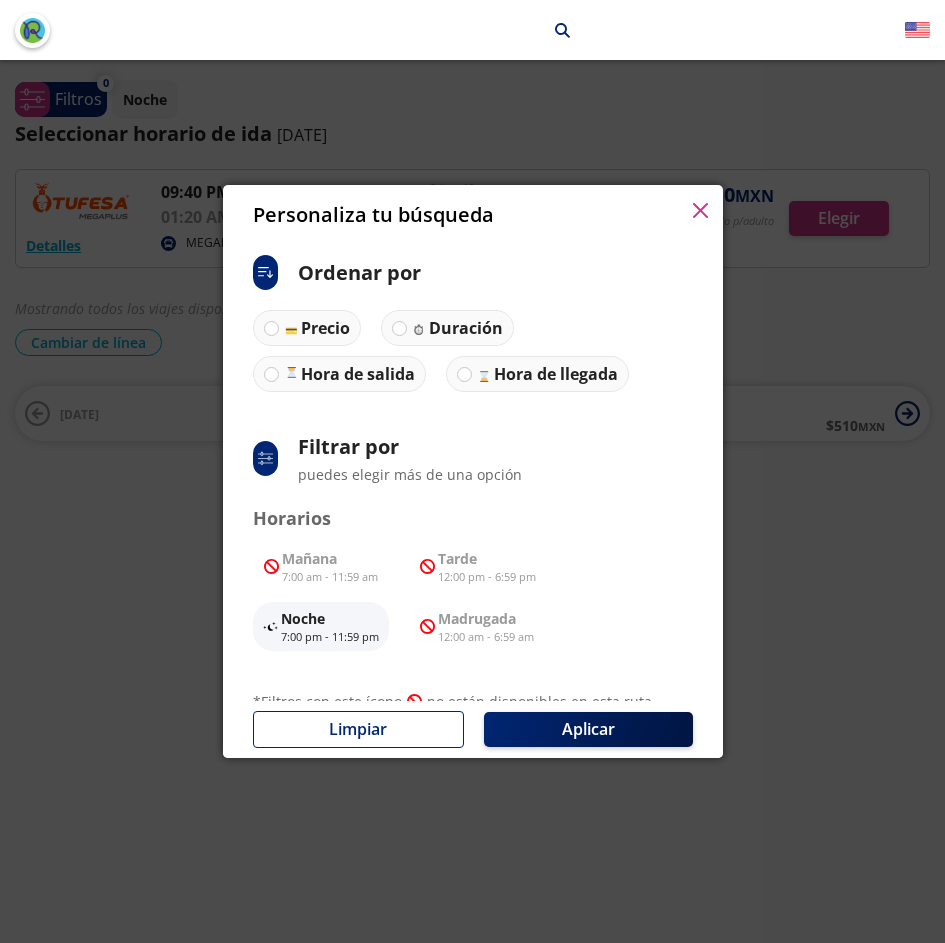 click 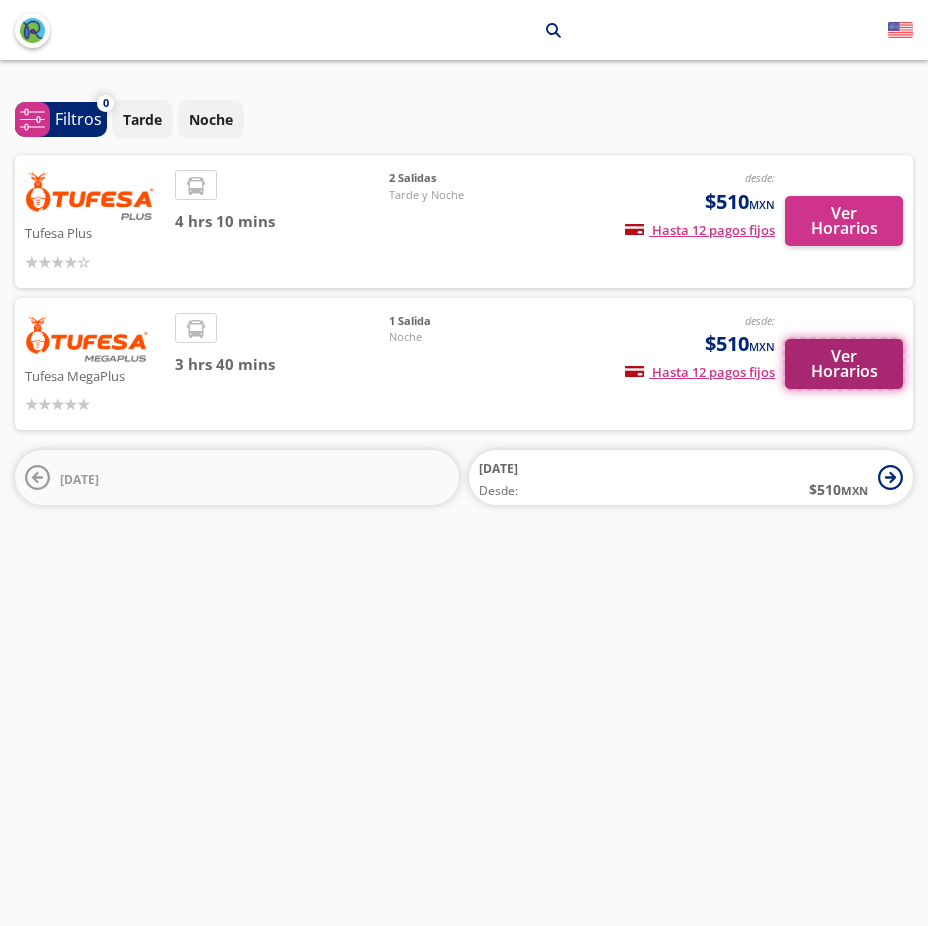 click on "Ver Horarios" at bounding box center [844, 364] 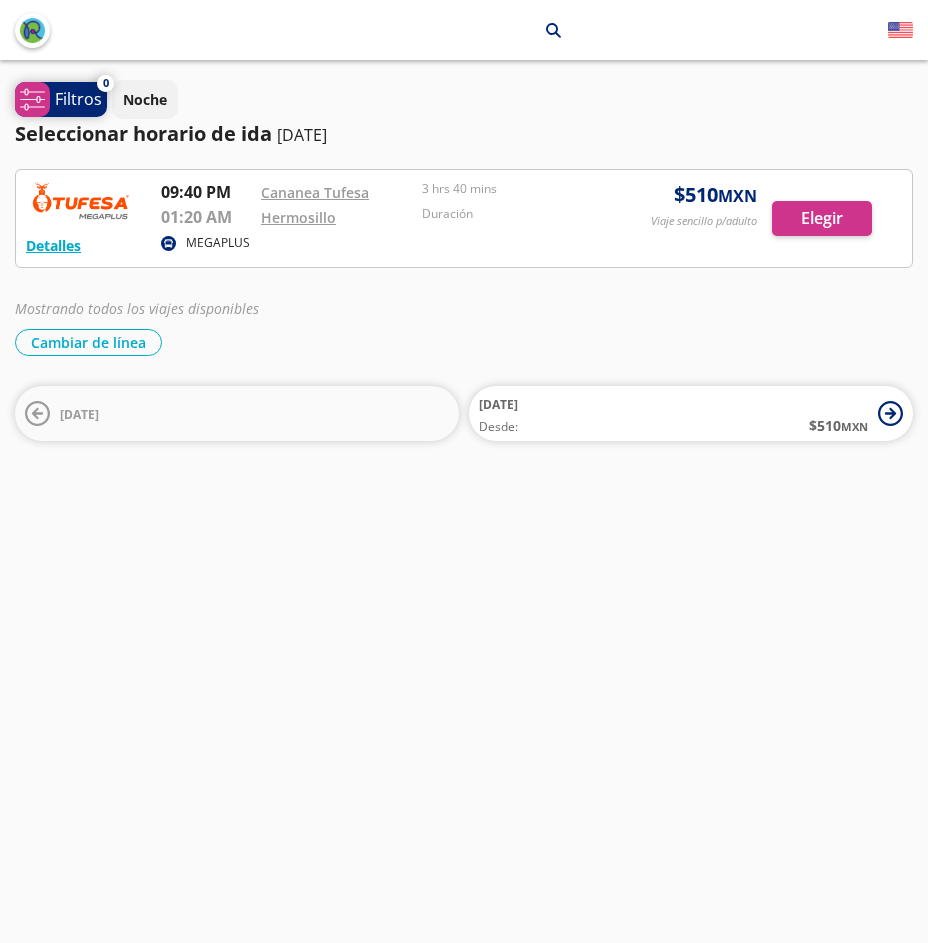 click on "system-uicons:filtering" 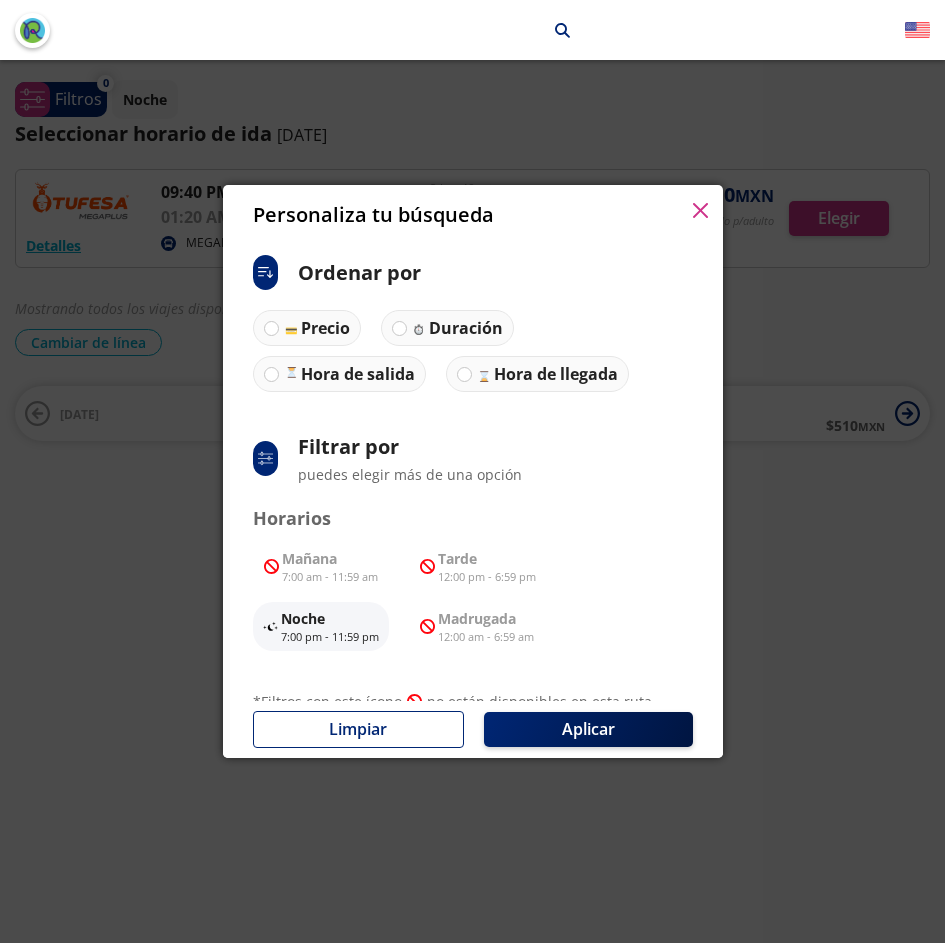 click 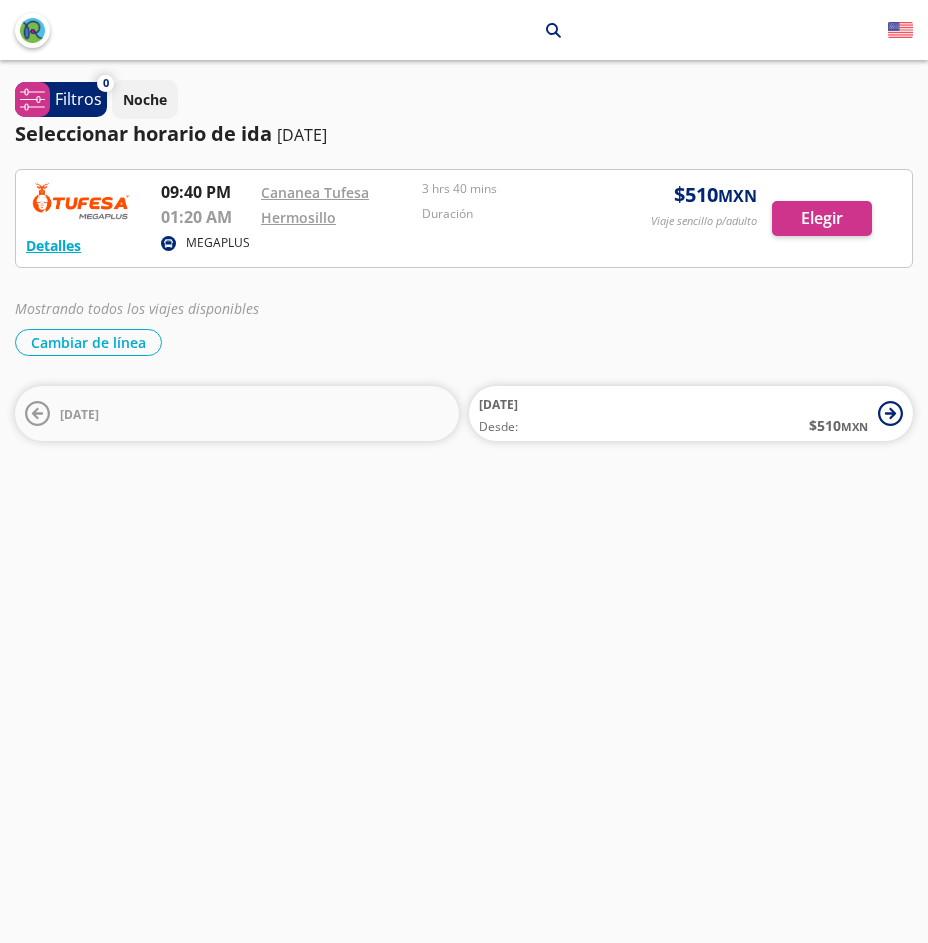 click at bounding box center [464, 218] 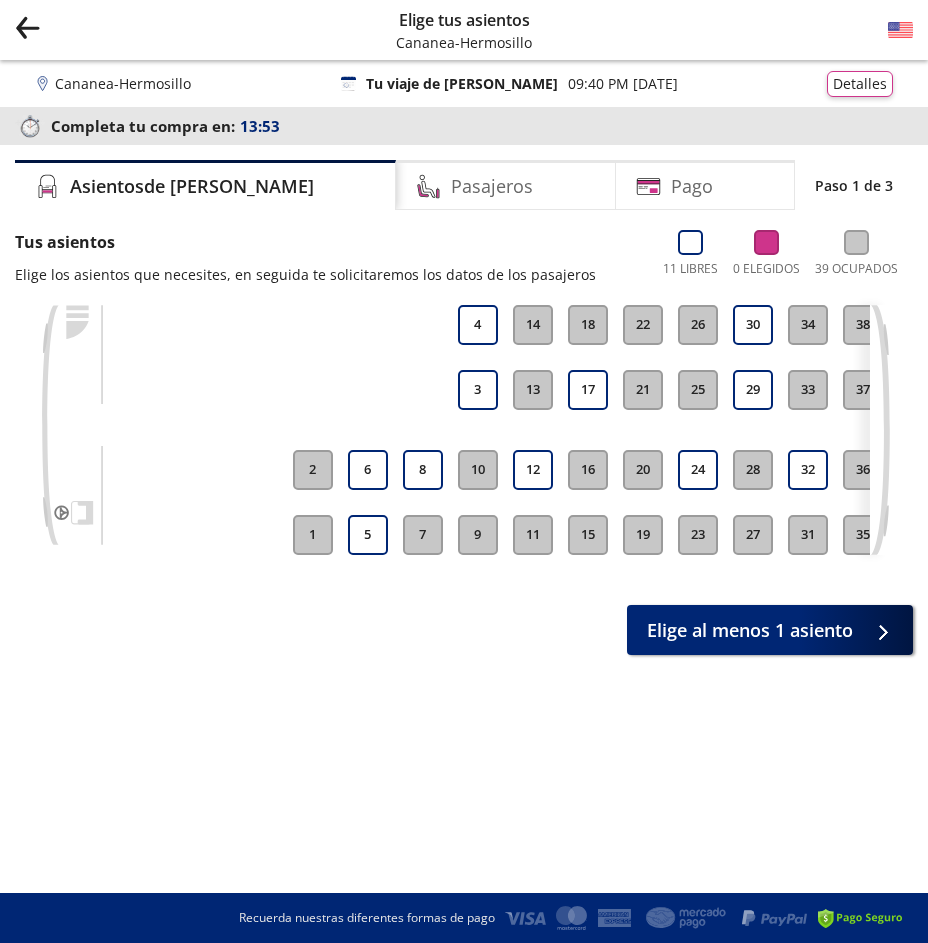 click on "Group 9 Created with Sketch." 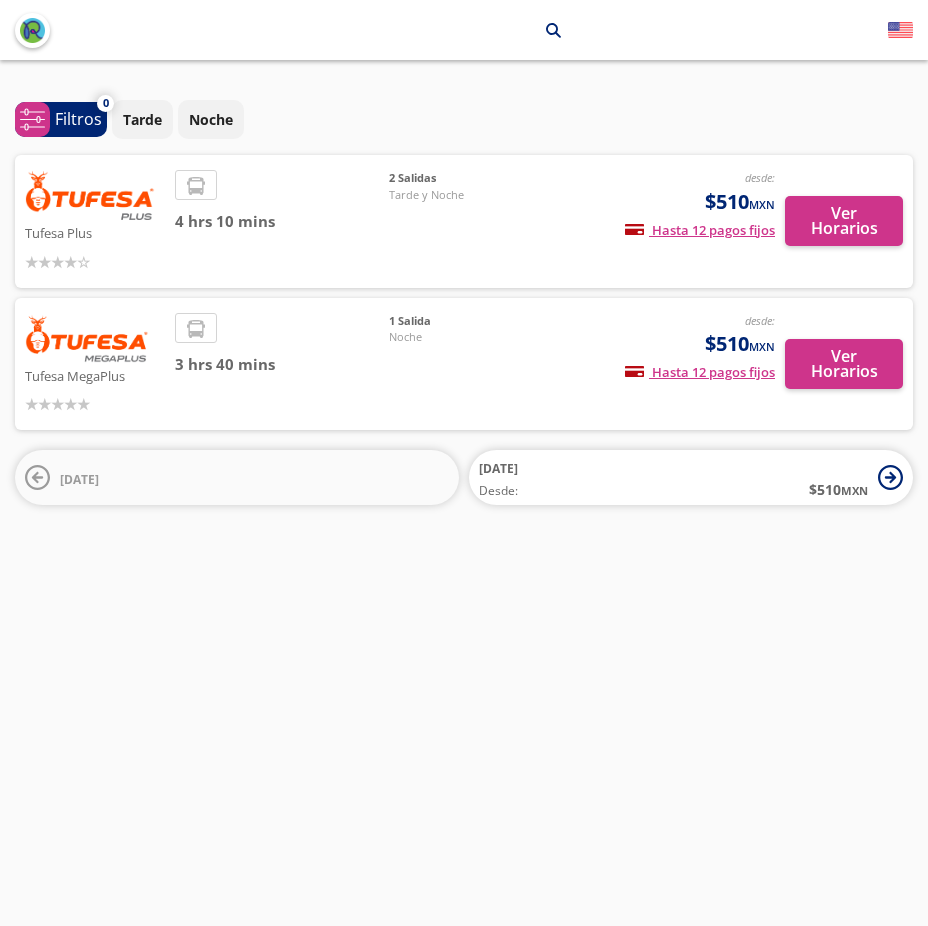 click at bounding box center [90, 195] 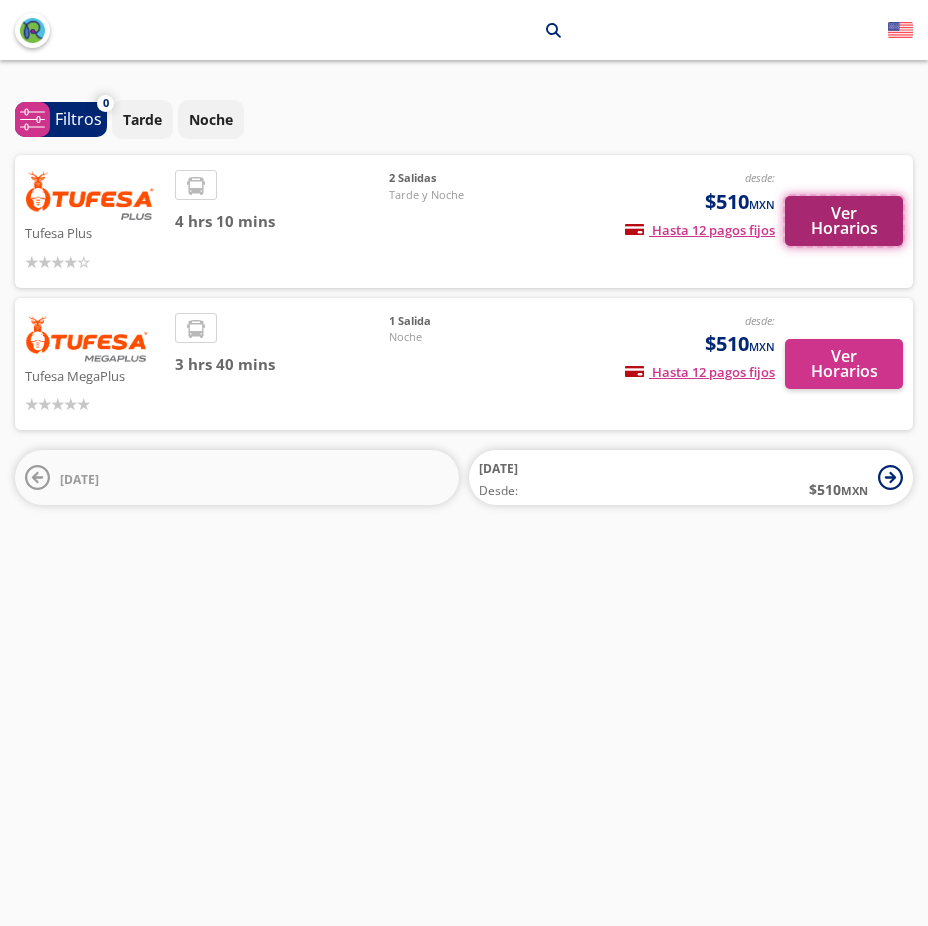 click on "Ver Horarios" at bounding box center [844, 221] 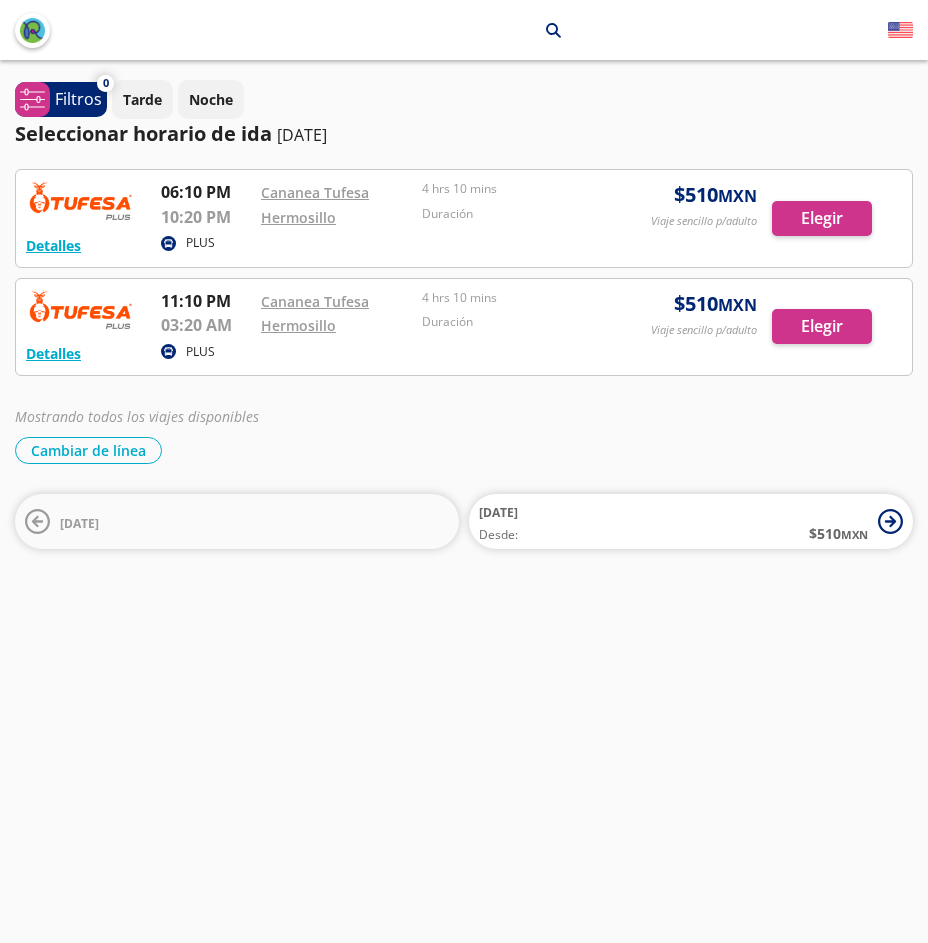 click at bounding box center [464, 218] 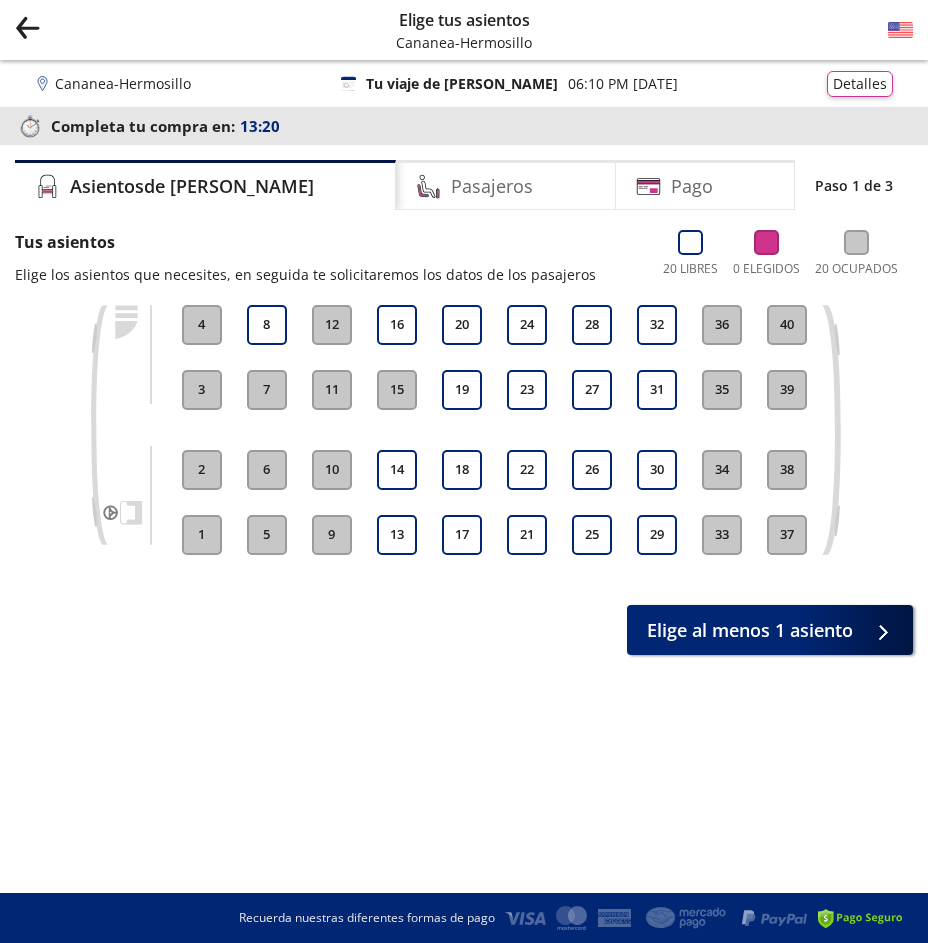 click on "Group 9 Created with Sketch." 